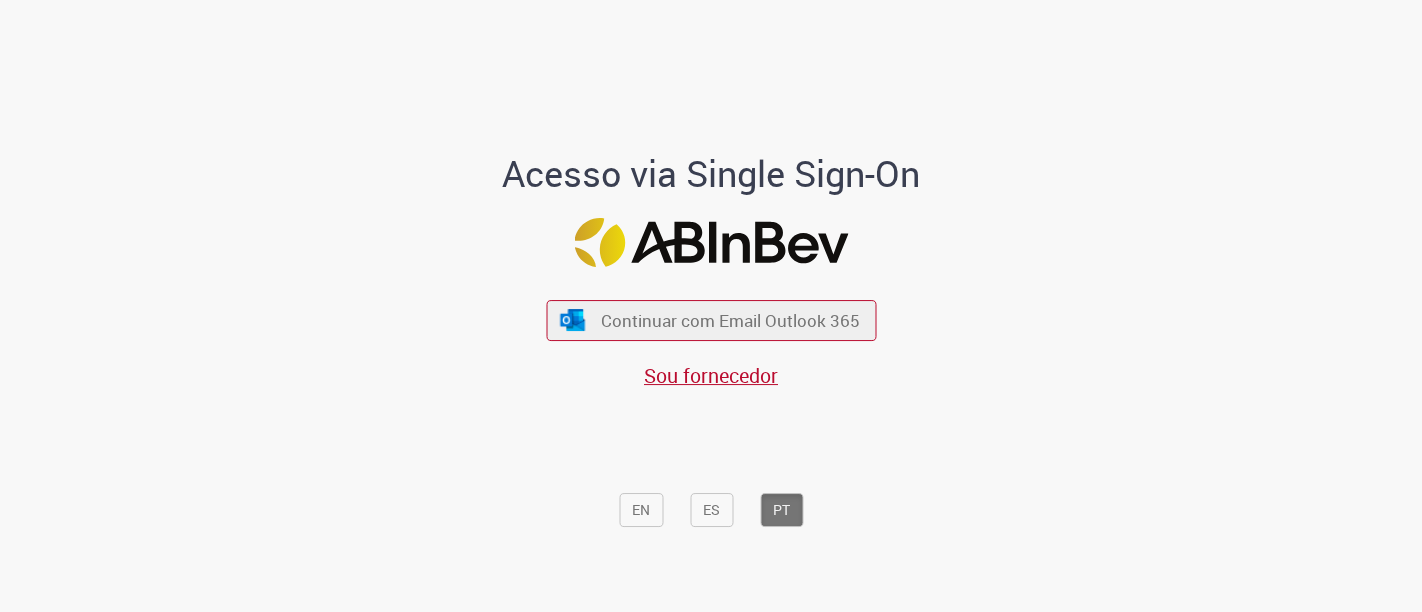 scroll, scrollTop: 0, scrollLeft: 0, axis: both 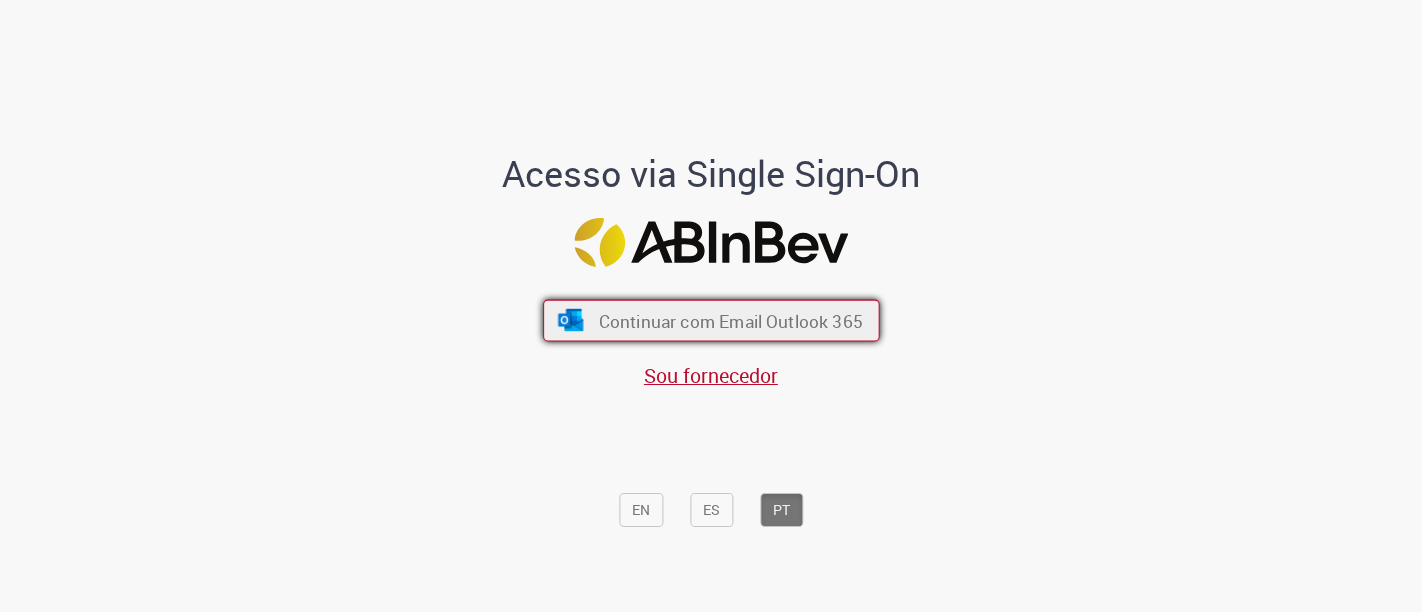 click on "Continuar com Email Outlook 365" at bounding box center [730, 320] 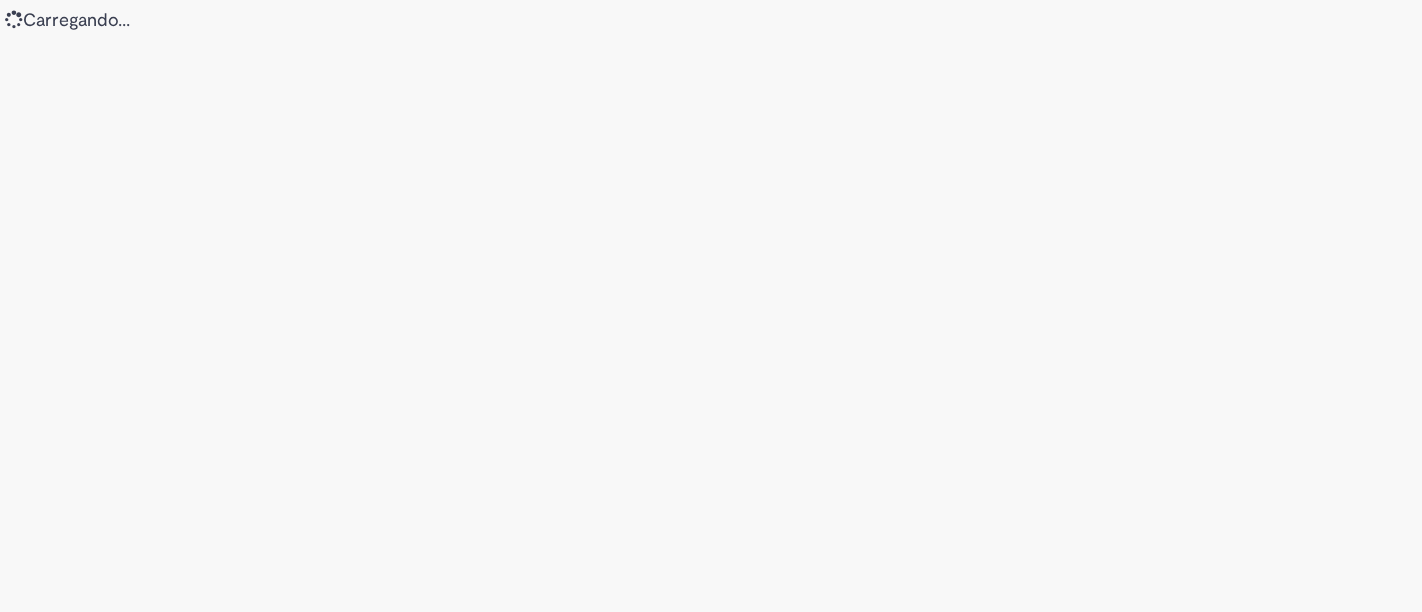 scroll, scrollTop: 0, scrollLeft: 0, axis: both 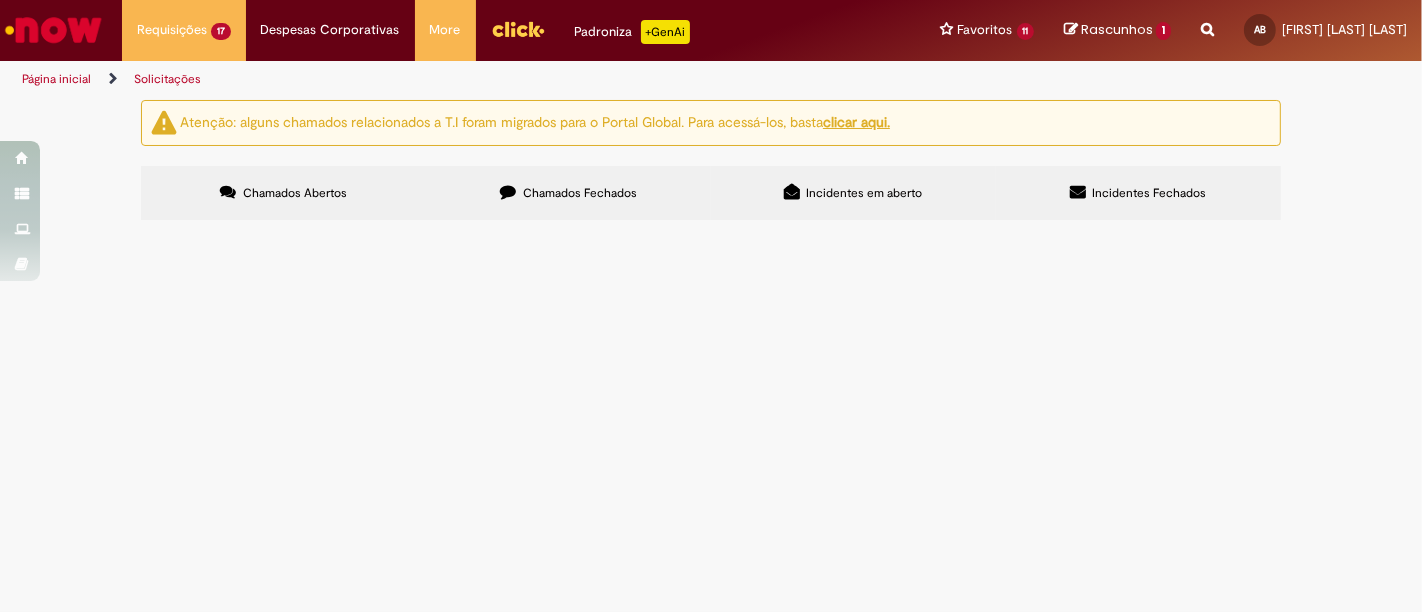 click on "[FILENAME]" at bounding box center (0, 0) 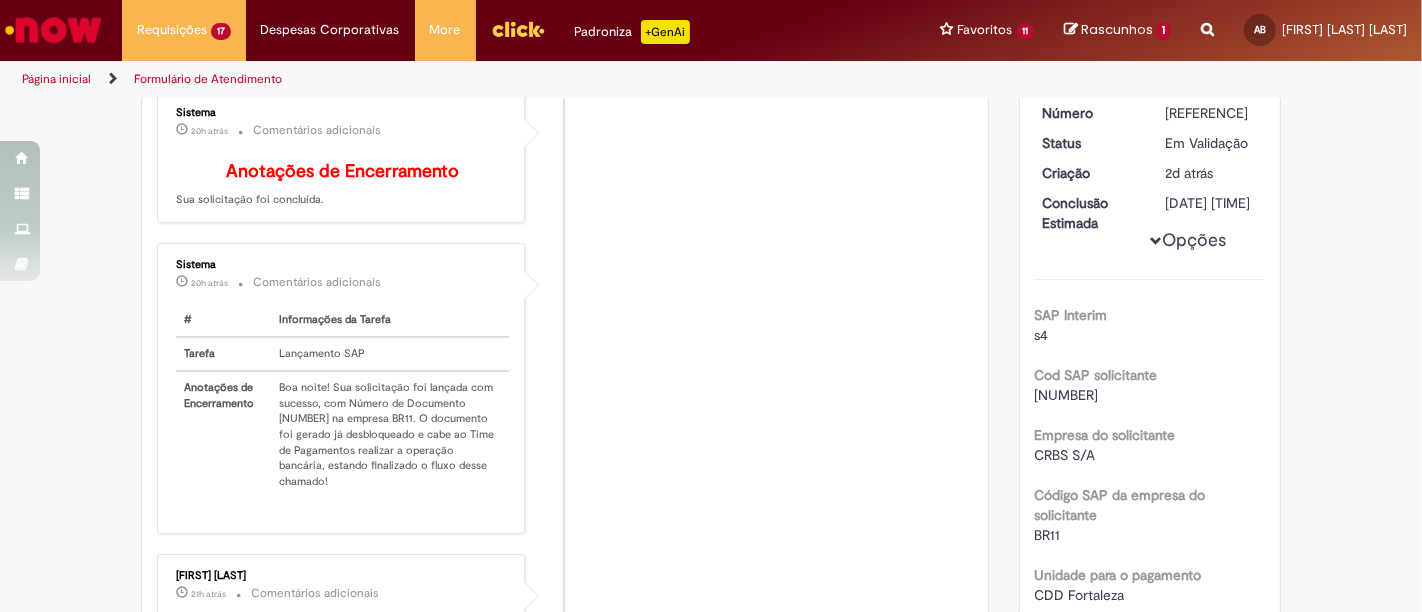 scroll, scrollTop: 287, scrollLeft: 0, axis: vertical 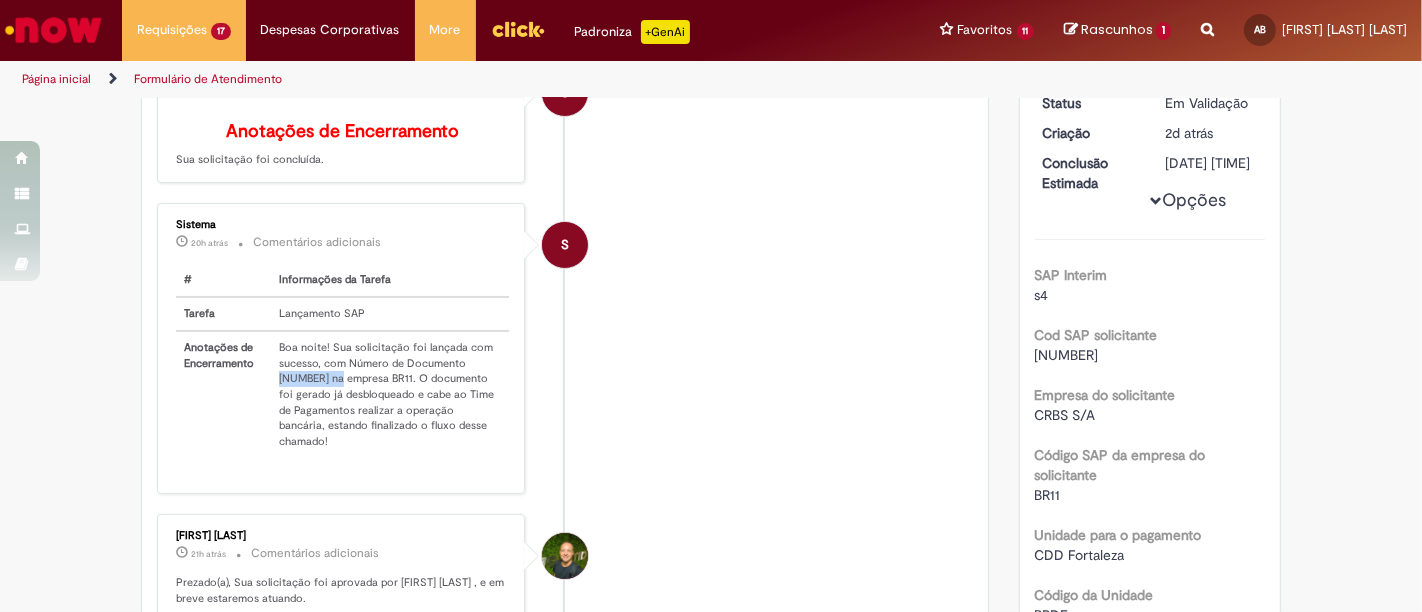 drag, startPoint x: 265, startPoint y: 383, endPoint x: 330, endPoint y: 386, distance: 65.06919 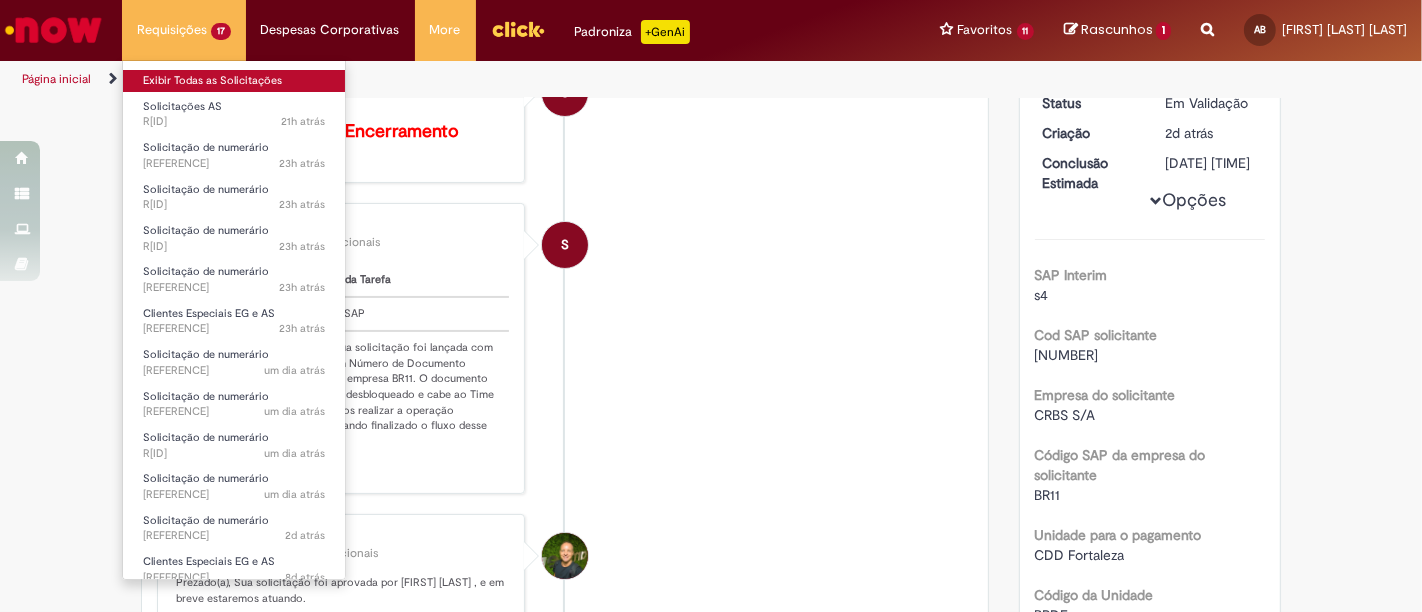 click on "Exibir Todas as Solicitações" at bounding box center [234, 81] 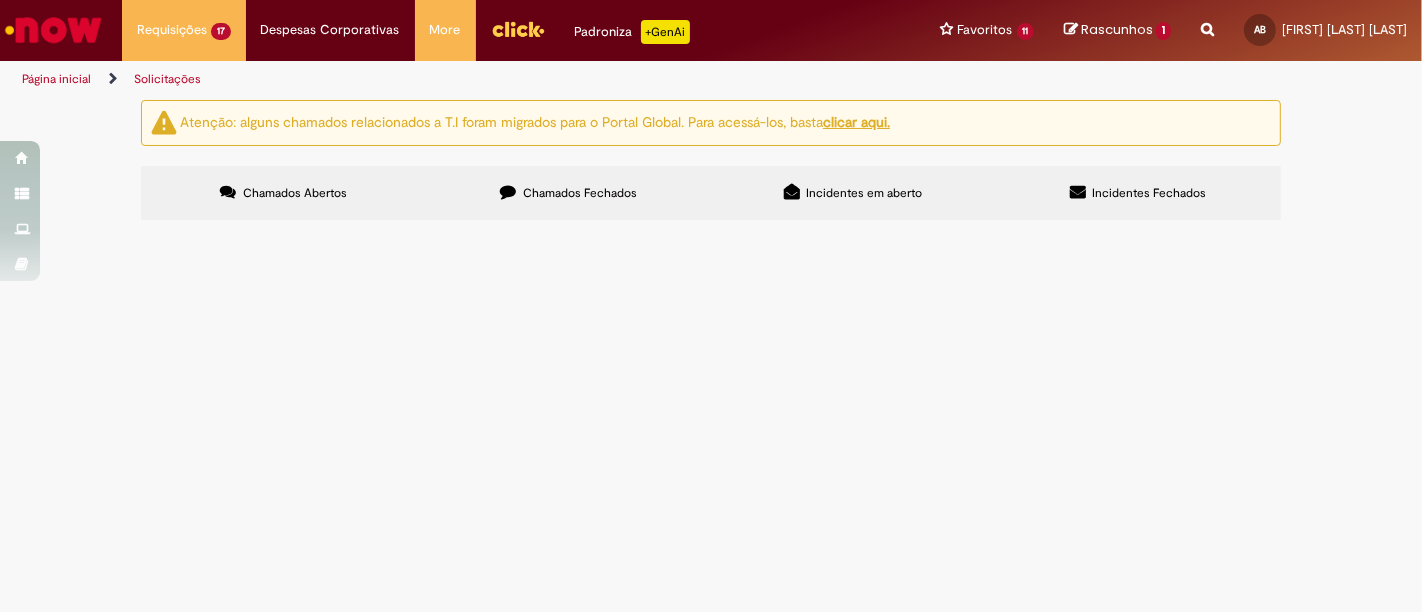 scroll, scrollTop: 611, scrollLeft: 0, axis: vertical 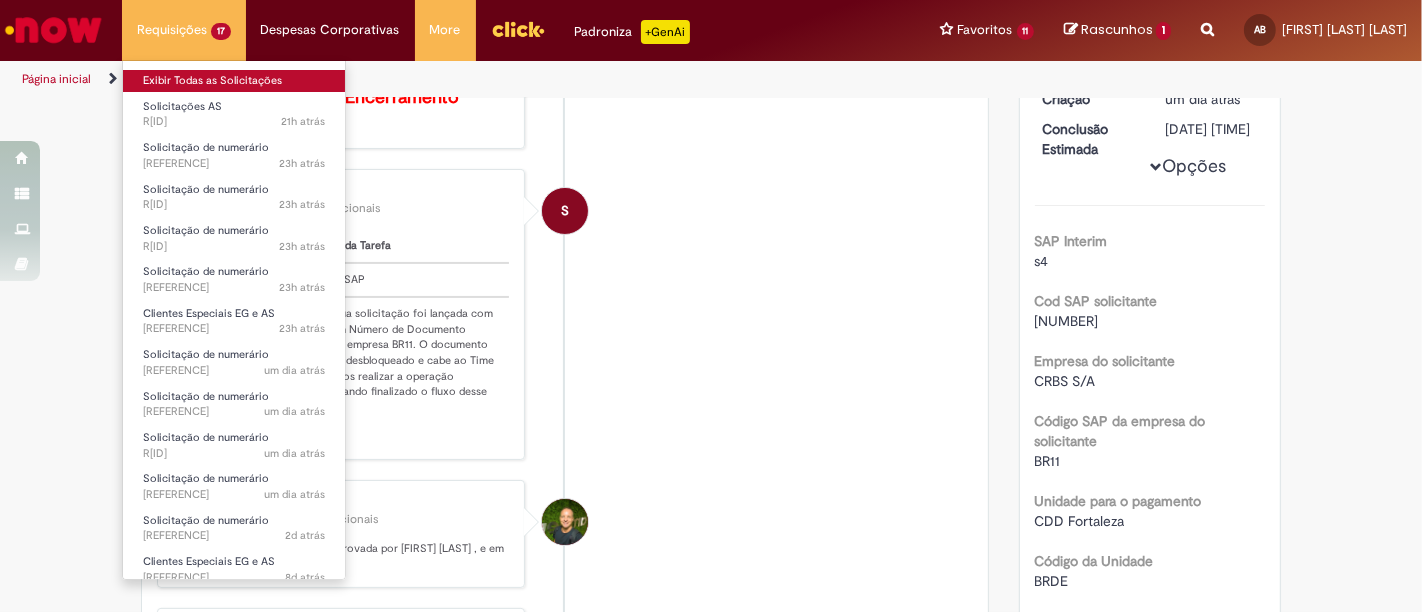 click on "Exibir Todas as Solicitações" at bounding box center [234, 81] 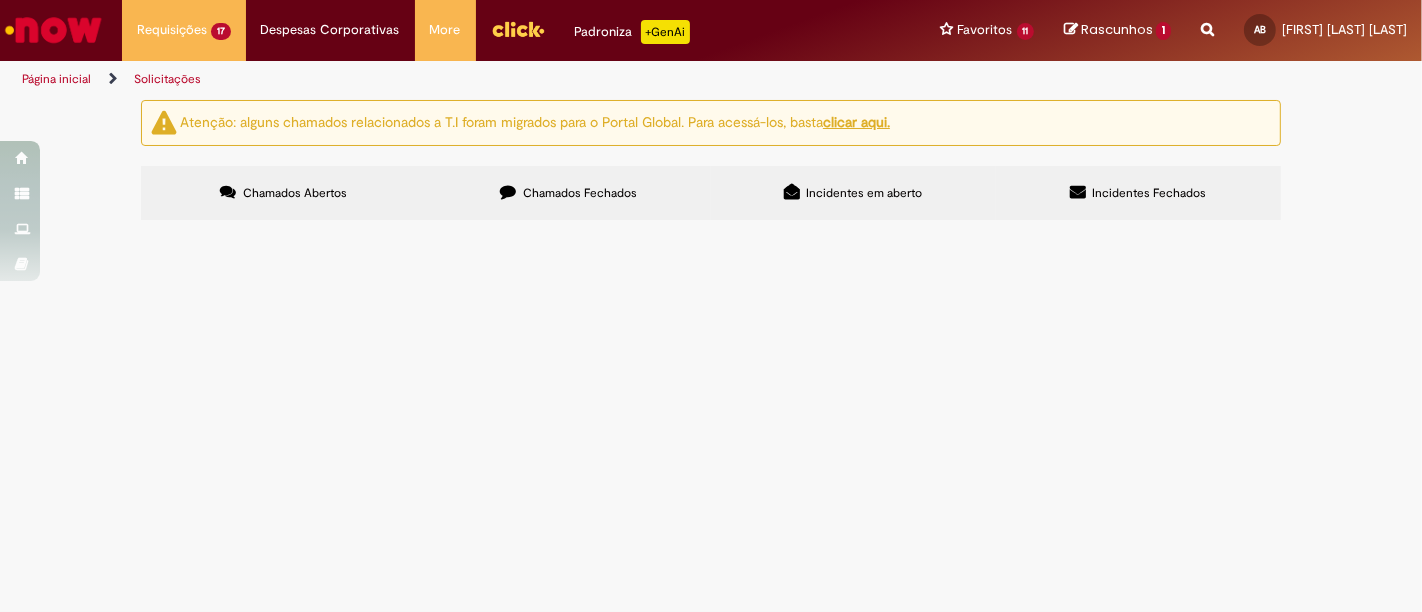 scroll, scrollTop: 597, scrollLeft: 0, axis: vertical 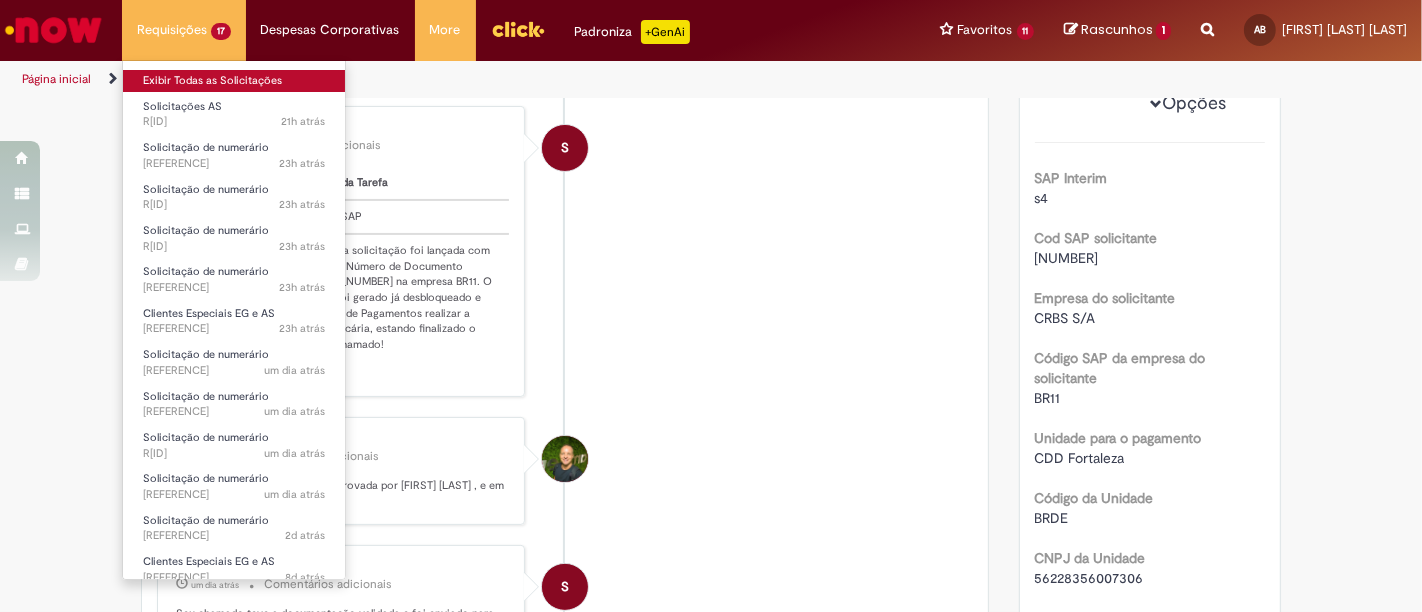 click on "Exibir Todas as Solicitações" at bounding box center (234, 81) 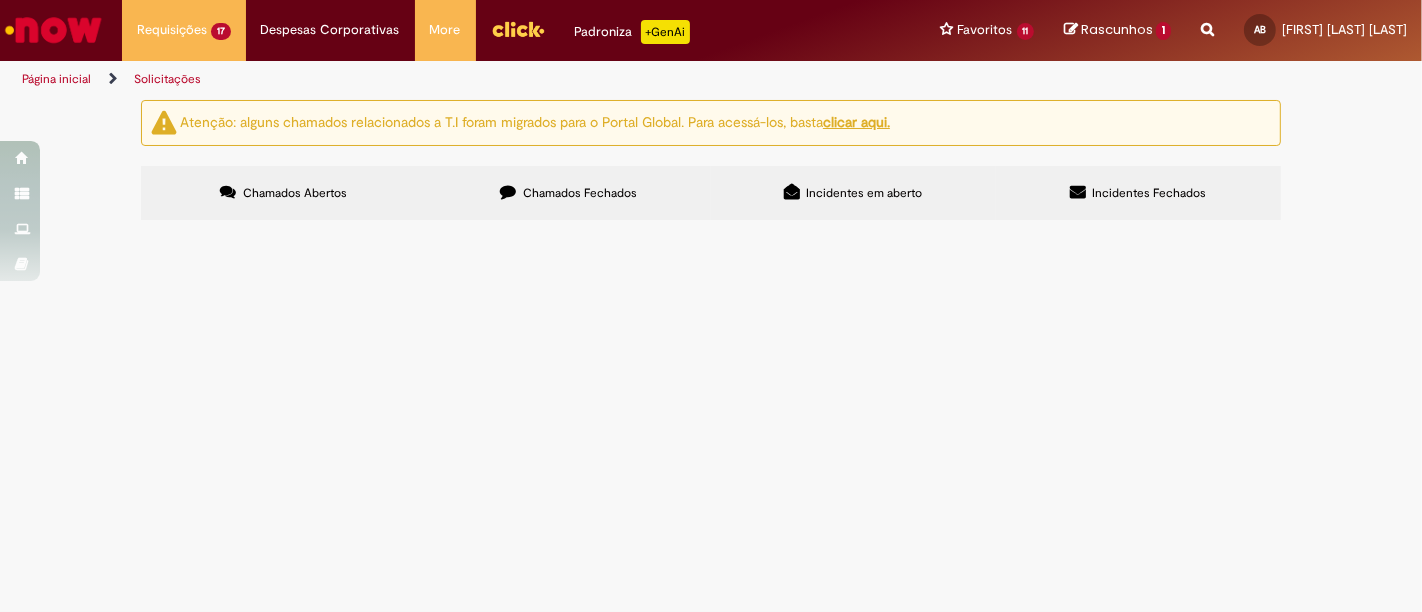 scroll, scrollTop: 452, scrollLeft: 0, axis: vertical 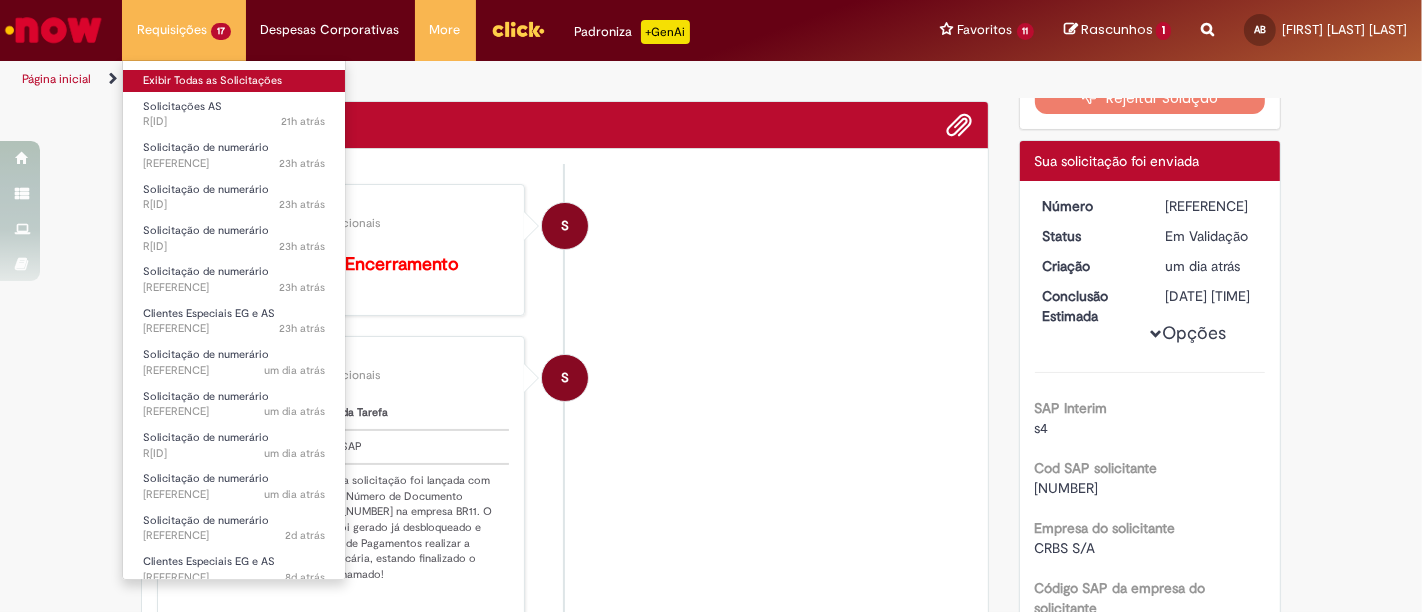 click on "Exibir Todas as Solicitações" at bounding box center [234, 81] 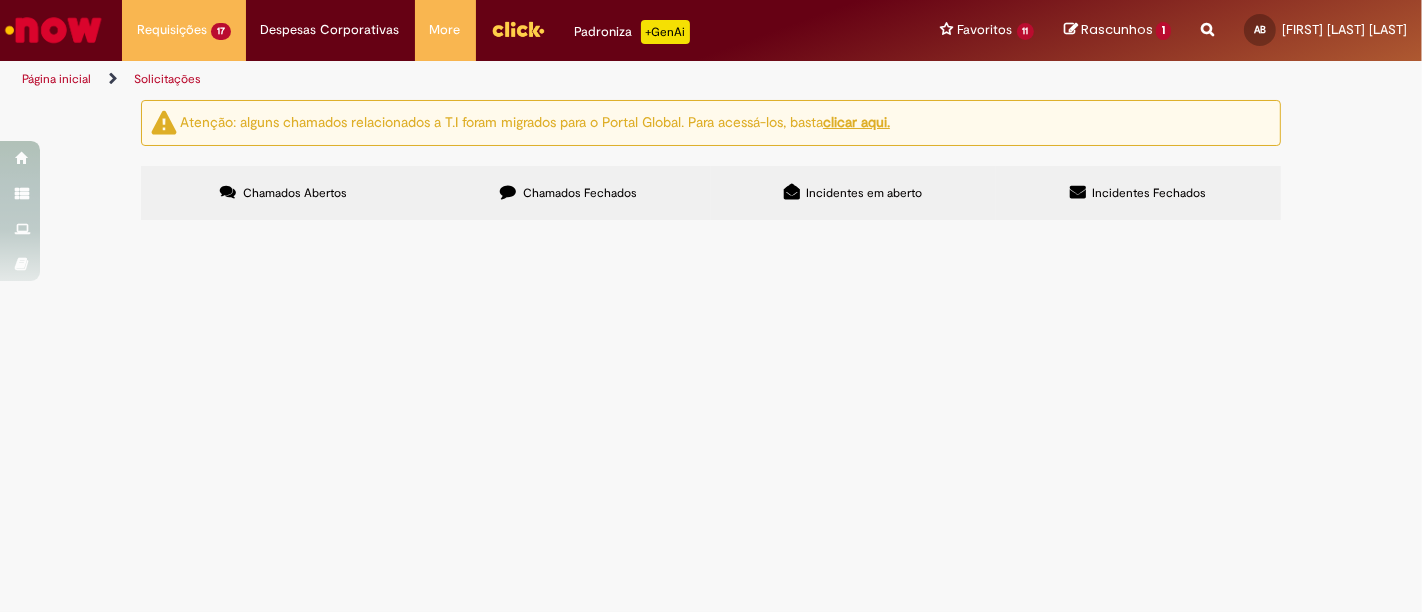 scroll, scrollTop: 328, scrollLeft: 0, axis: vertical 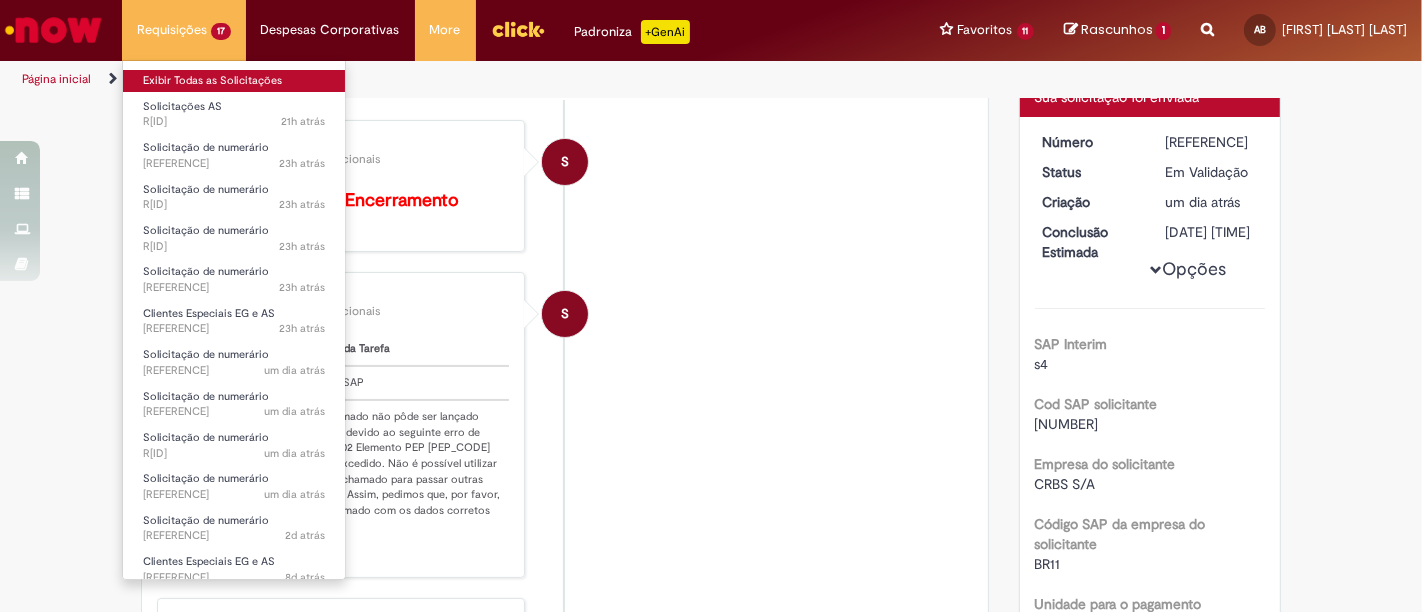 click on "Exibir Todas as Solicitações" at bounding box center (234, 81) 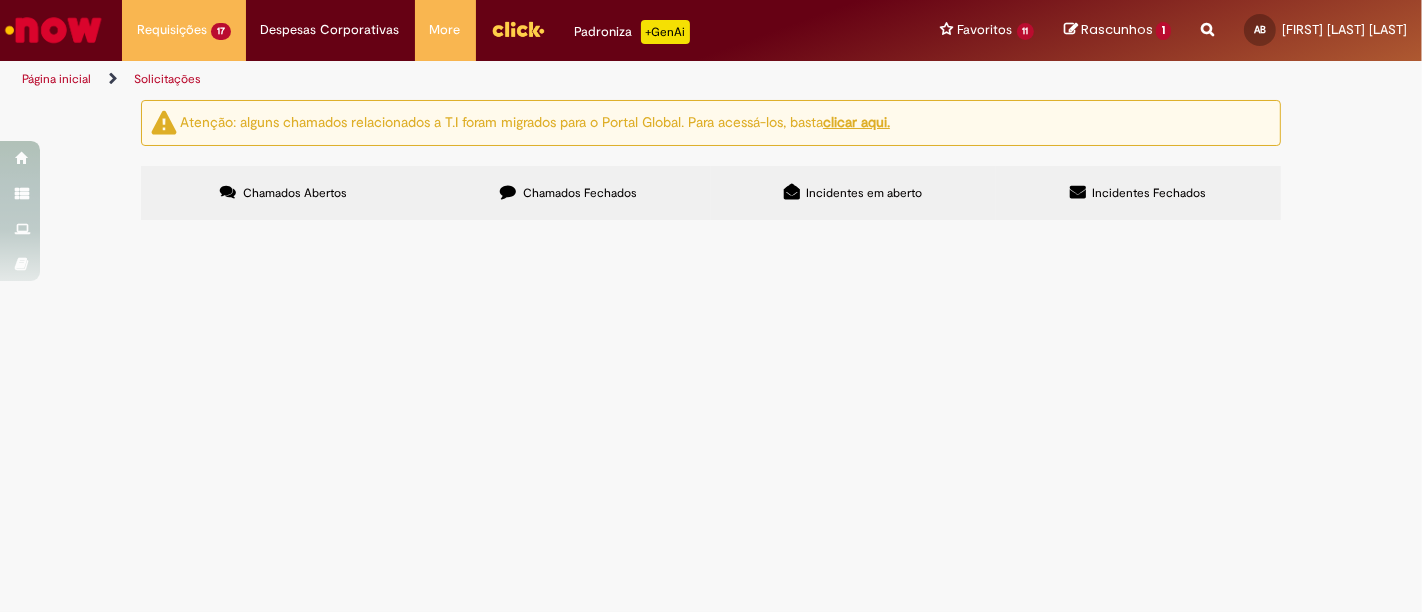scroll, scrollTop: 181, scrollLeft: 0, axis: vertical 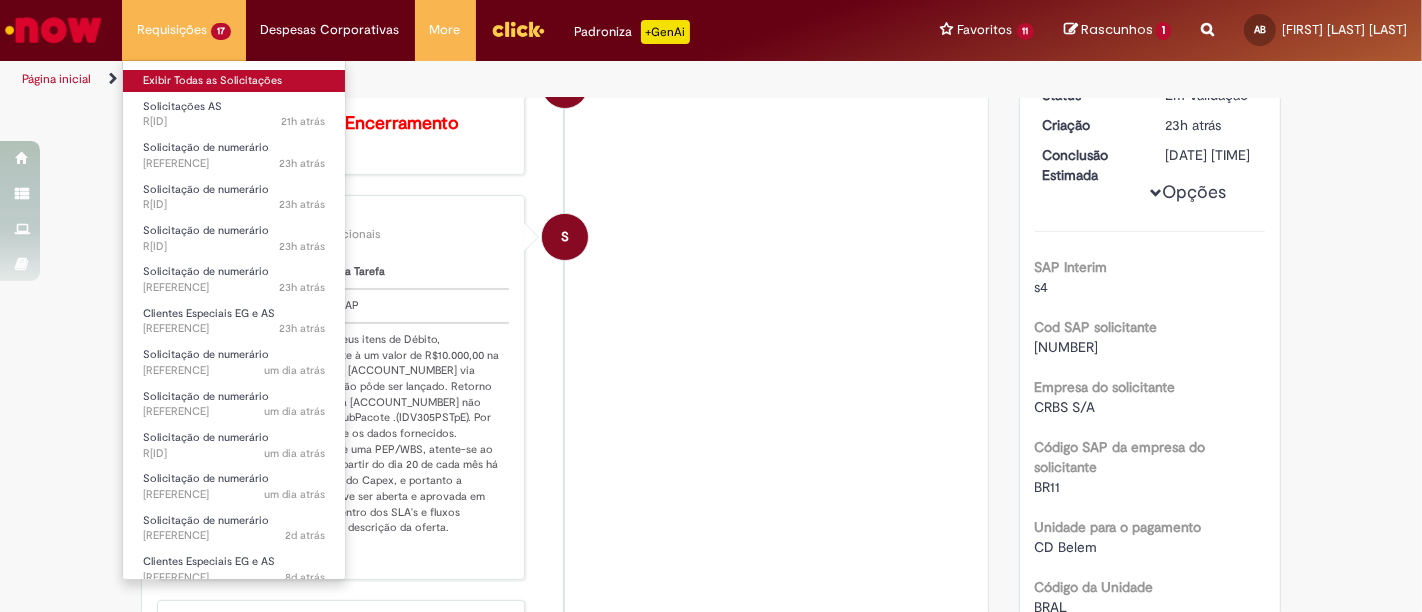 click on "Exibir Todas as Solicitações" at bounding box center (234, 81) 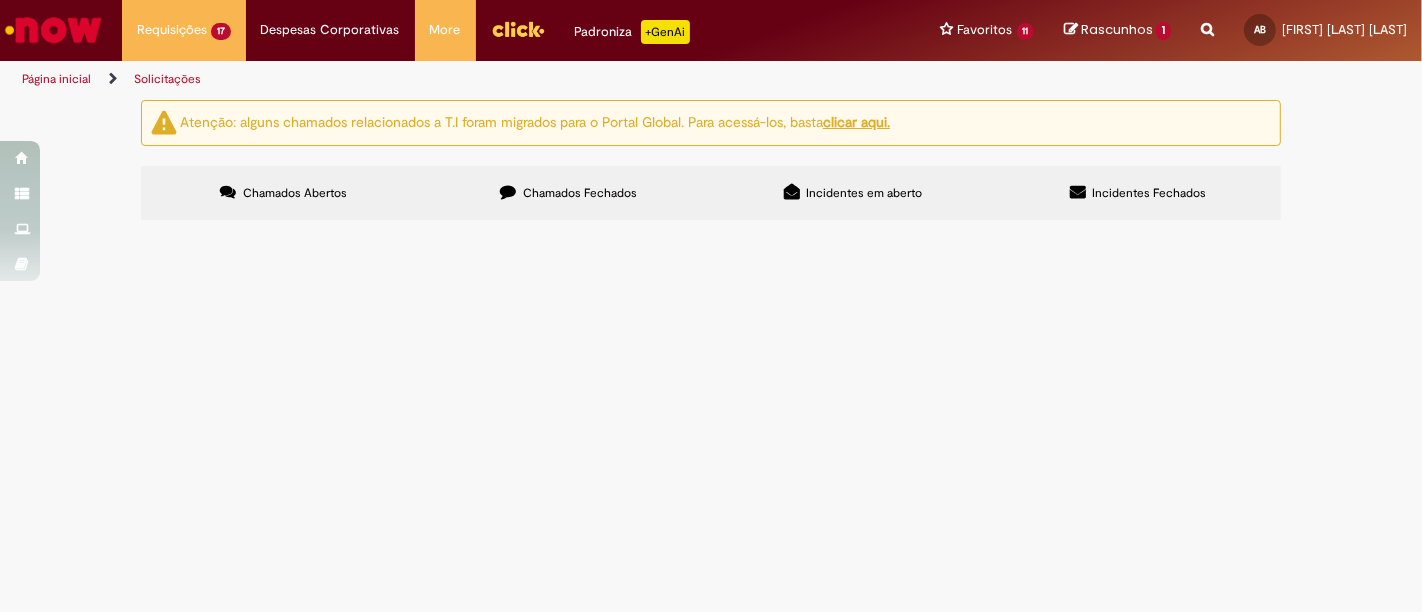 scroll, scrollTop: 0, scrollLeft: 0, axis: both 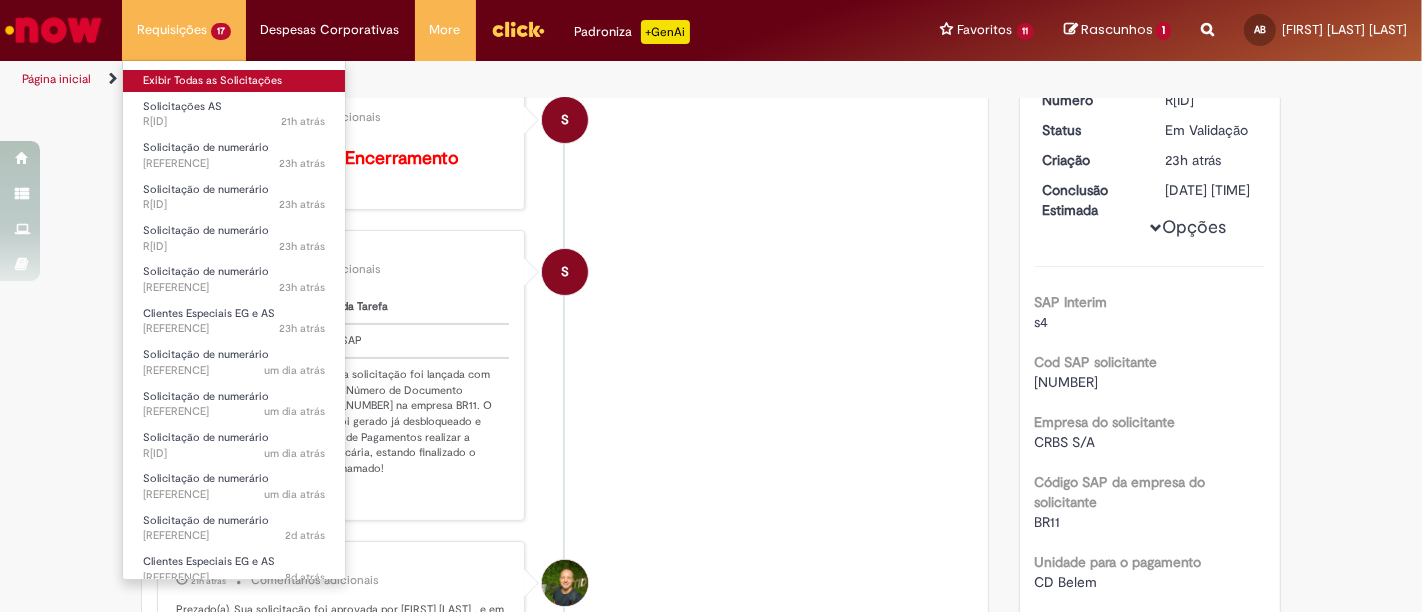 click on "Exibir Todas as Solicitações" at bounding box center [234, 81] 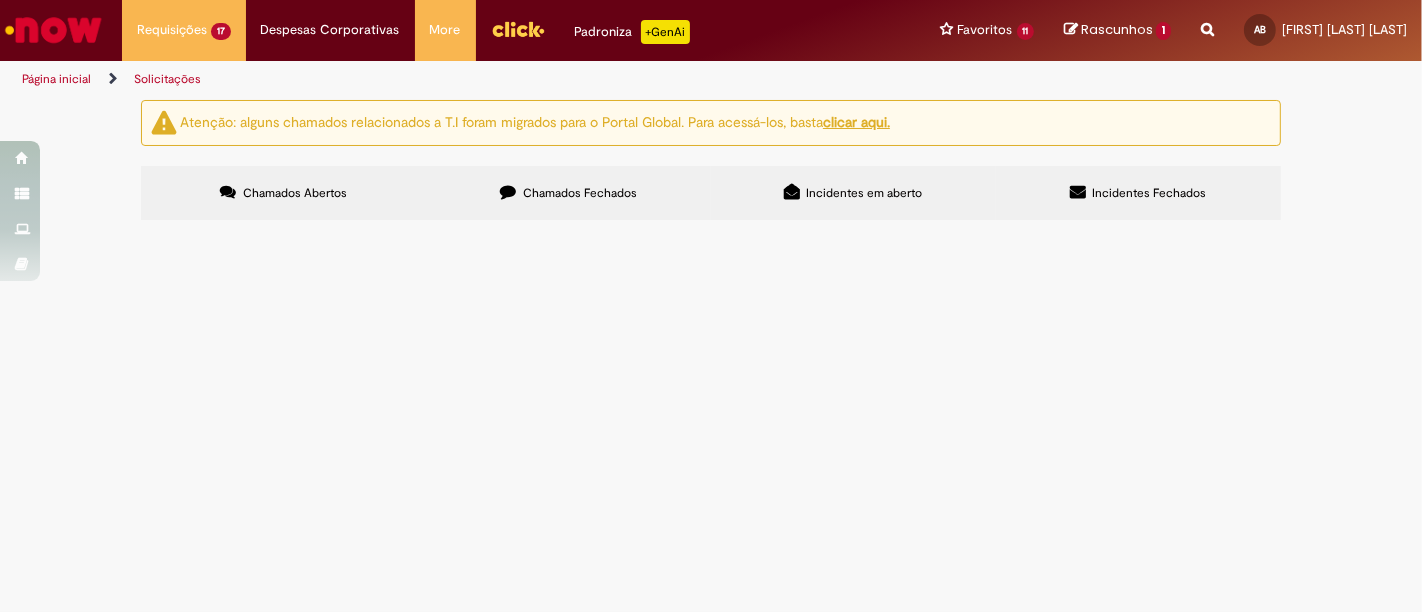 scroll, scrollTop: 0, scrollLeft: 0, axis: both 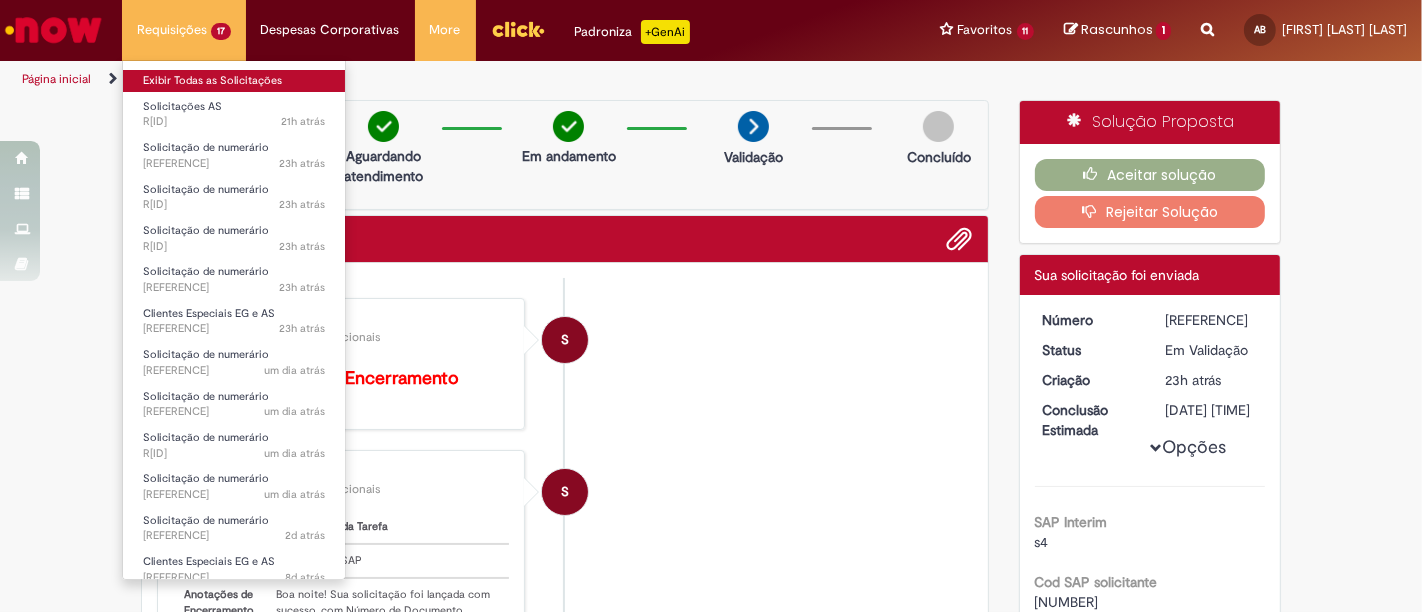 click on "Exibir Todas as Solicitações" at bounding box center [234, 81] 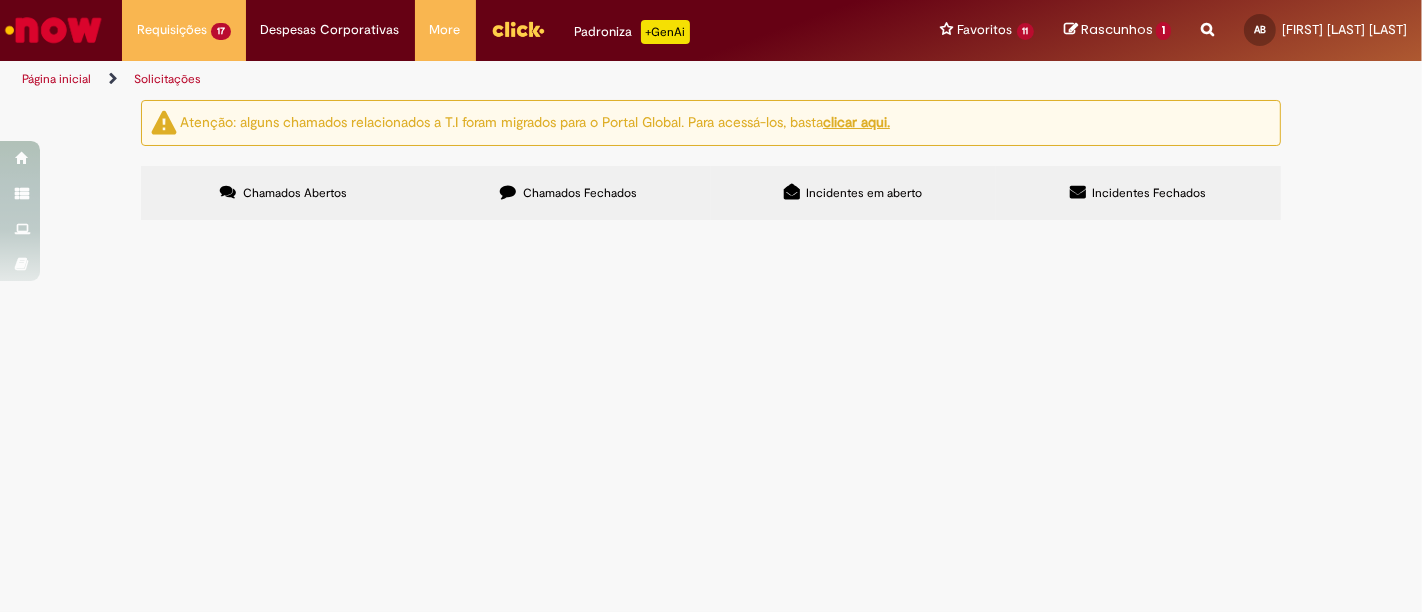 scroll, scrollTop: 13, scrollLeft: 0, axis: vertical 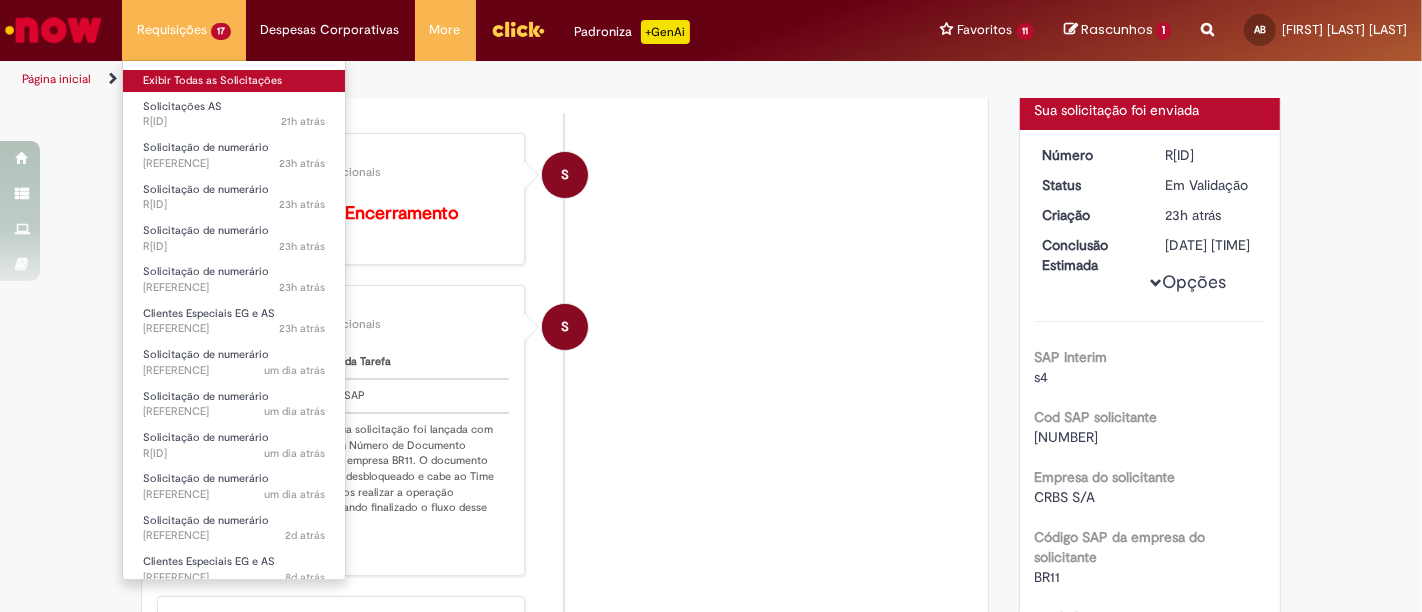 click on "Exibir Todas as Solicitações" at bounding box center [234, 81] 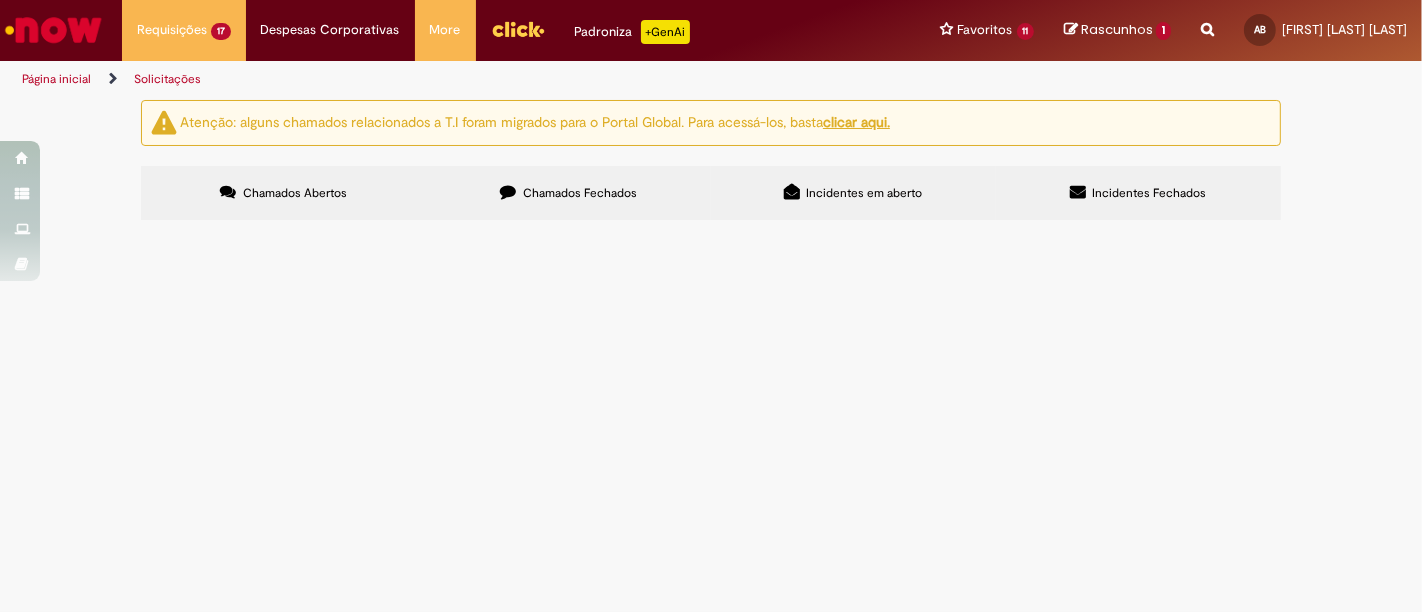 scroll, scrollTop: 0, scrollLeft: 0, axis: both 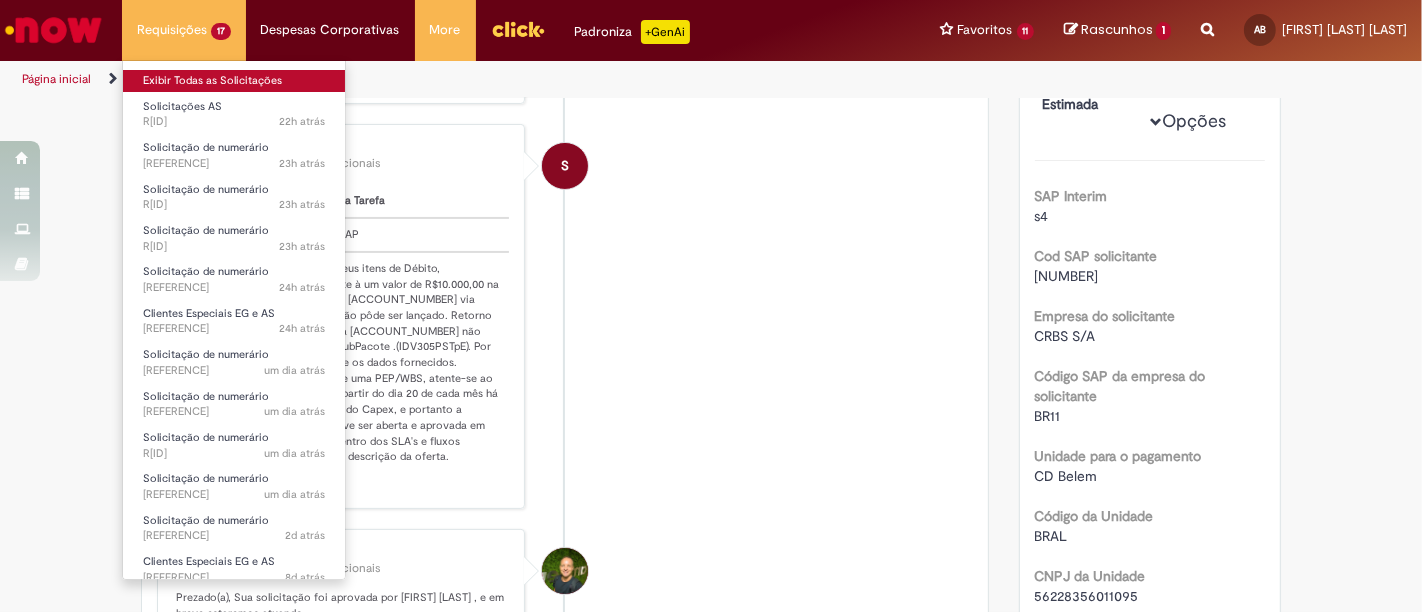 click on "Exibir Todas as Solicitações" at bounding box center (234, 81) 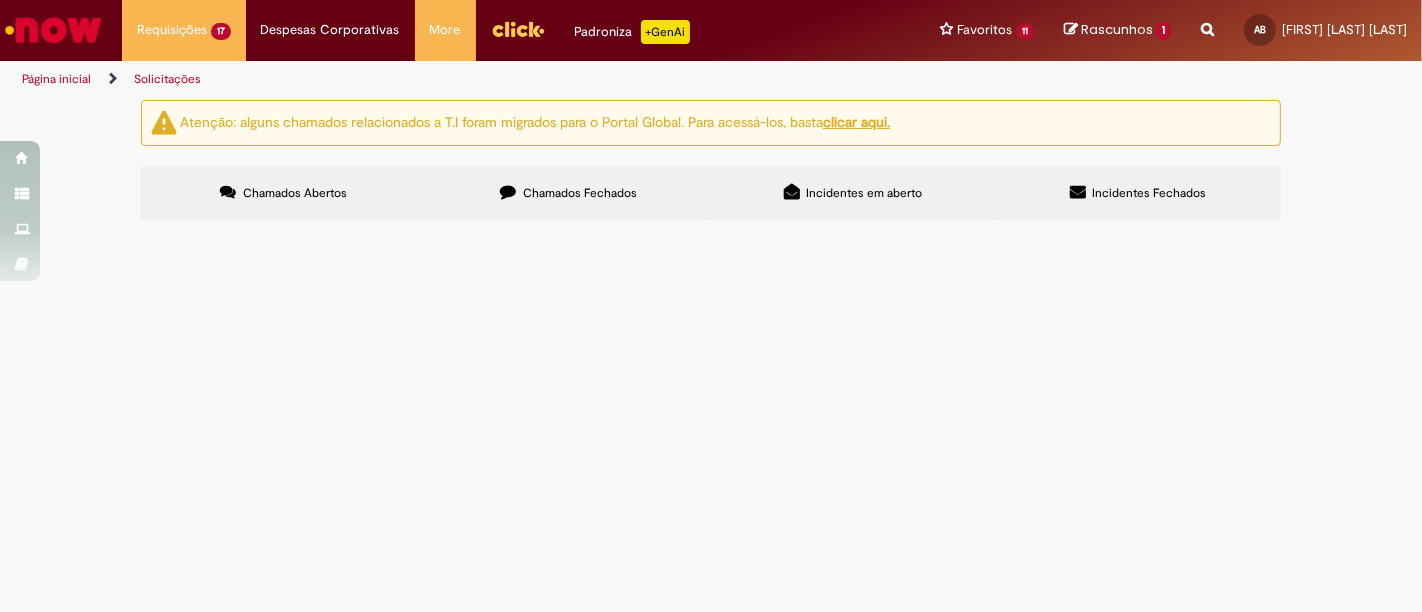 scroll, scrollTop: 368, scrollLeft: 0, axis: vertical 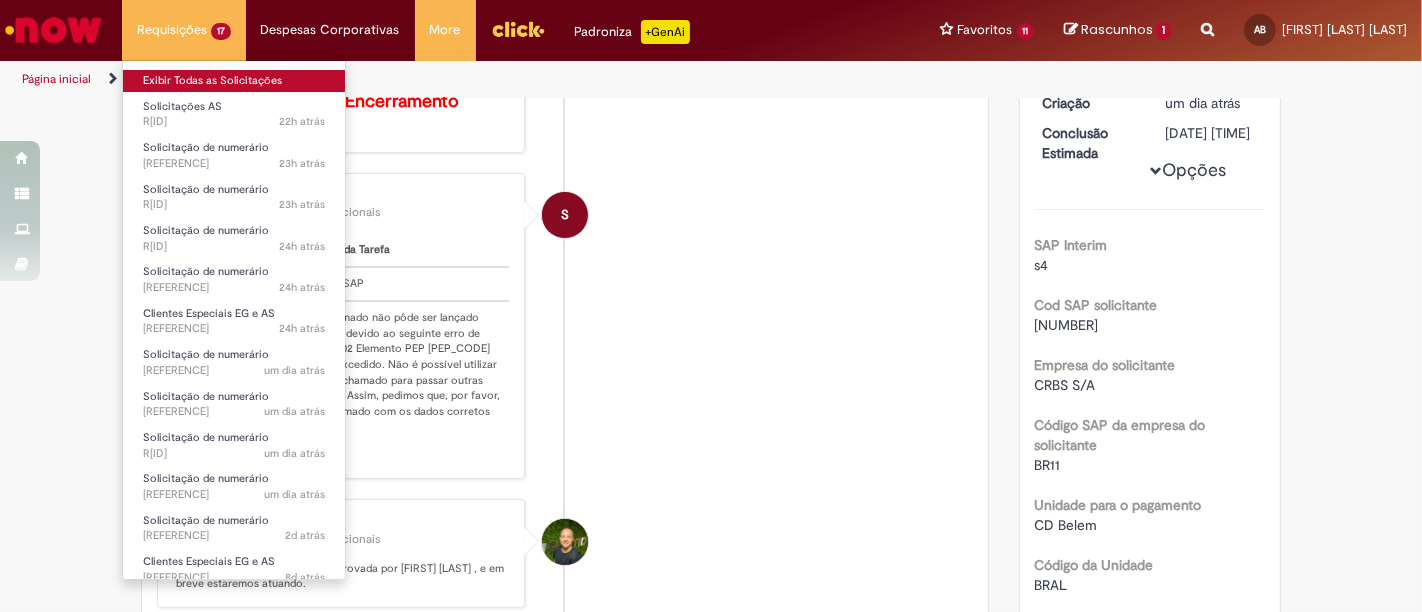 click on "Exibir Todas as Solicitações" at bounding box center (234, 81) 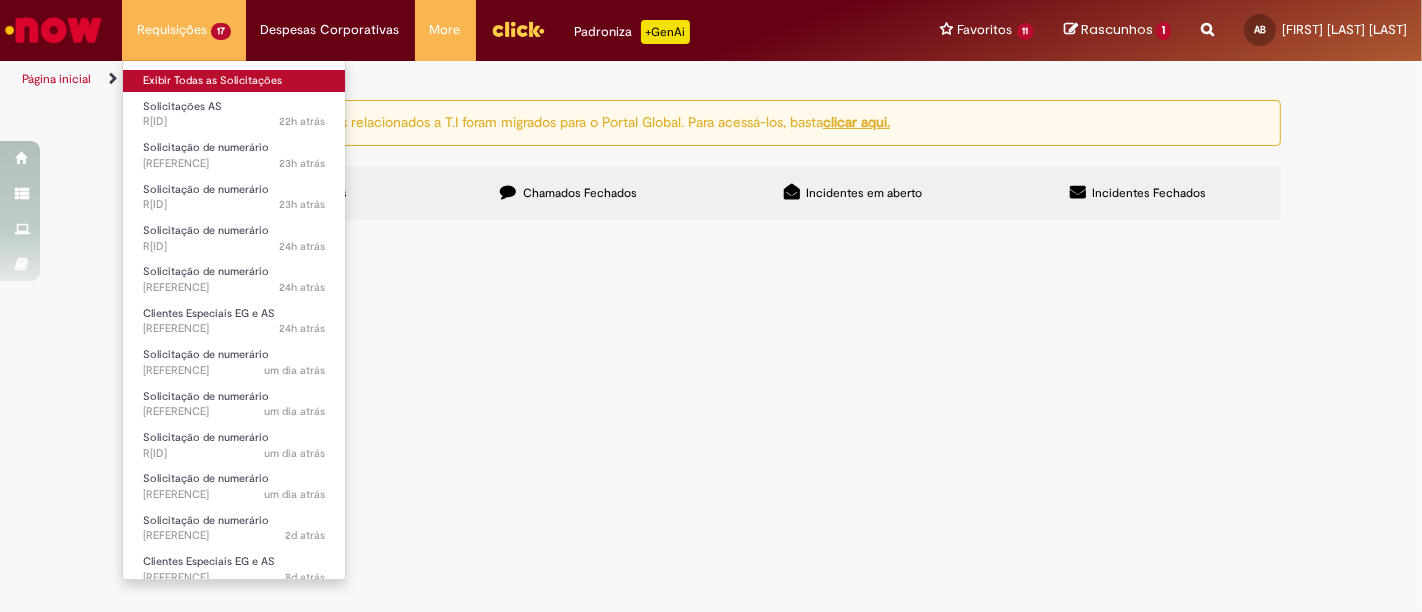 scroll, scrollTop: 0, scrollLeft: 0, axis: both 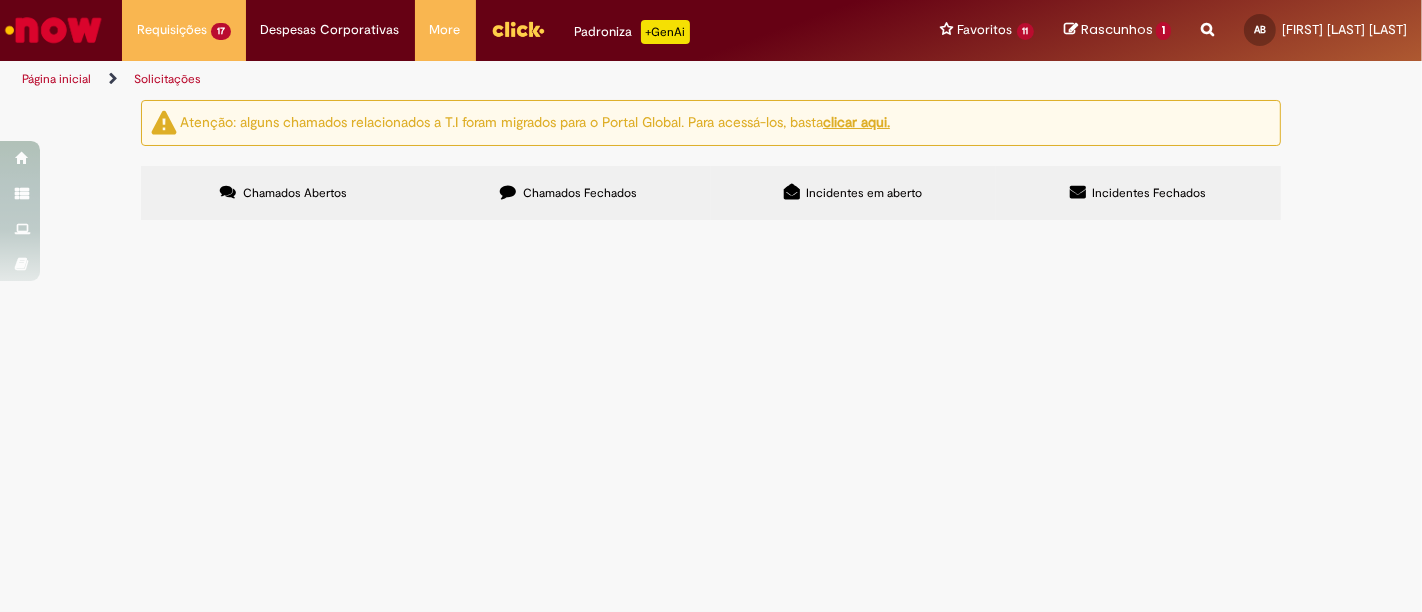 click on "[FILENAME]" at bounding box center (0, 0) 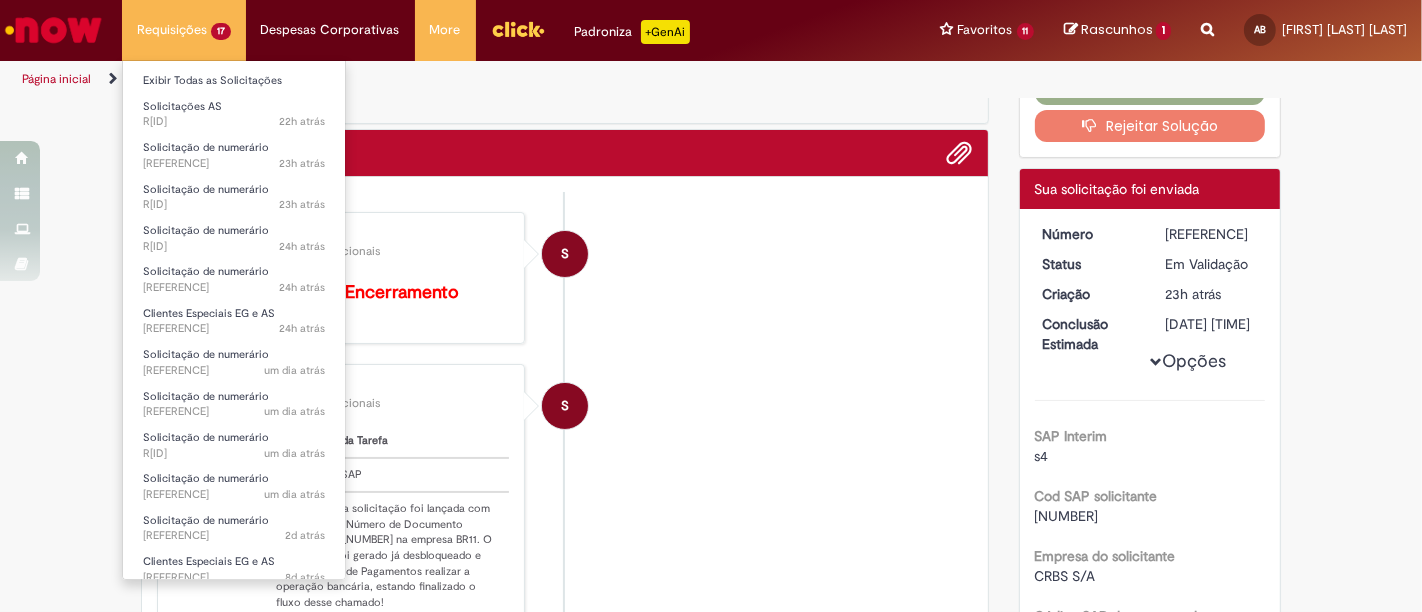 scroll, scrollTop: 201, scrollLeft: 0, axis: vertical 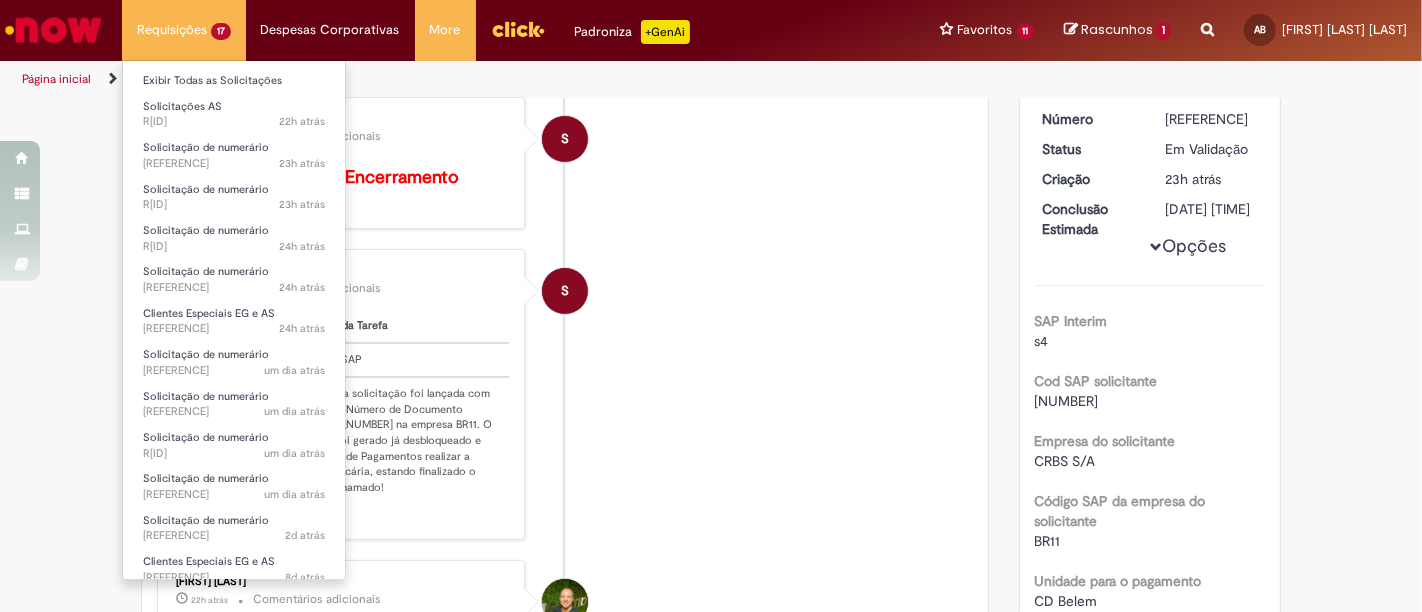click on "Exibir Todas as Solicitações" at bounding box center [234, 79] 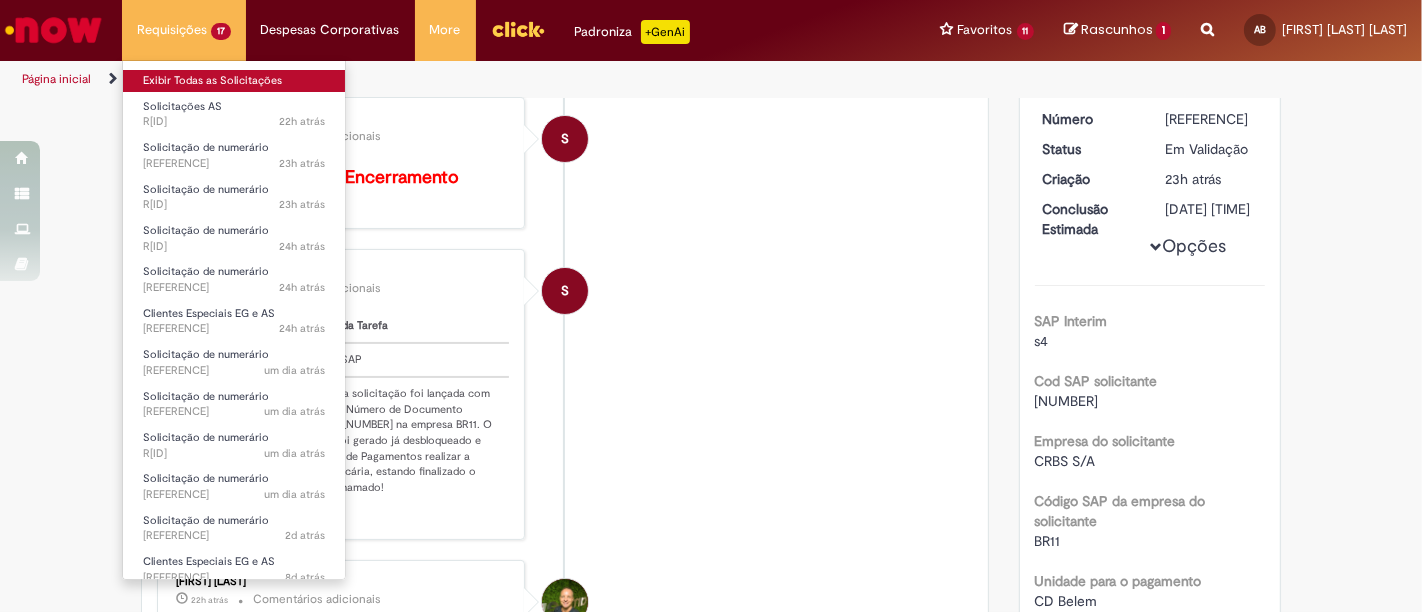click on "Exibir Todas as Solicitações" at bounding box center [234, 81] 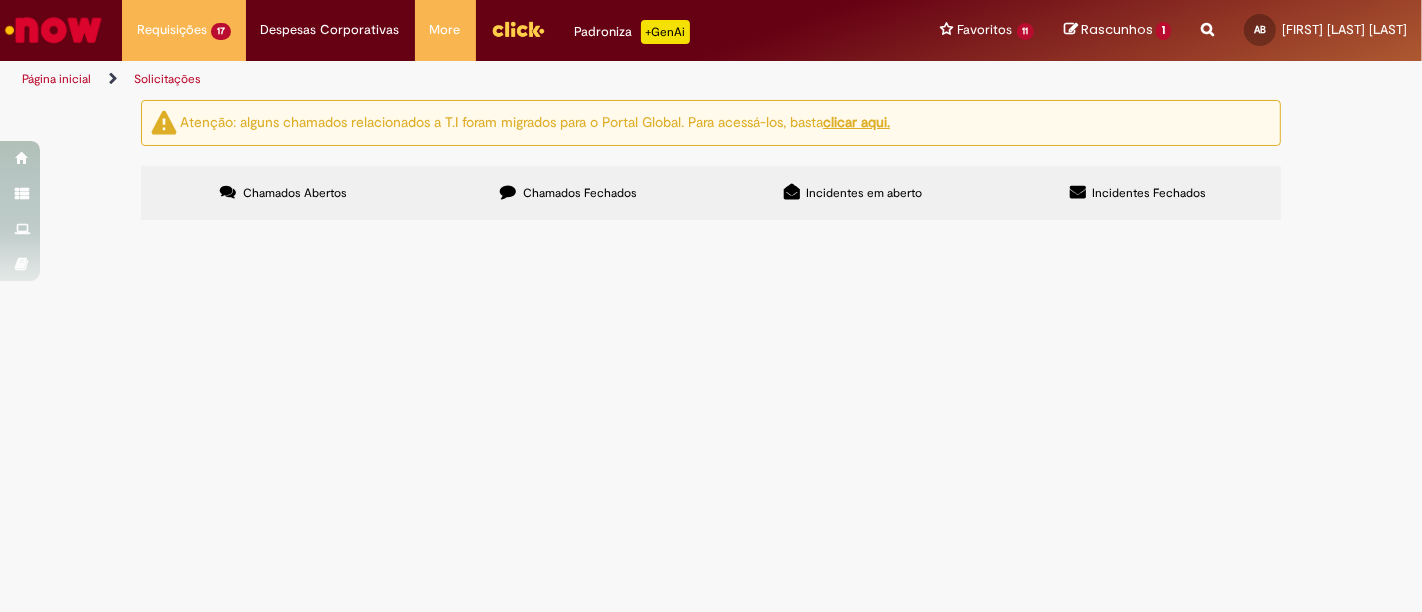 scroll, scrollTop: 0, scrollLeft: 0, axis: both 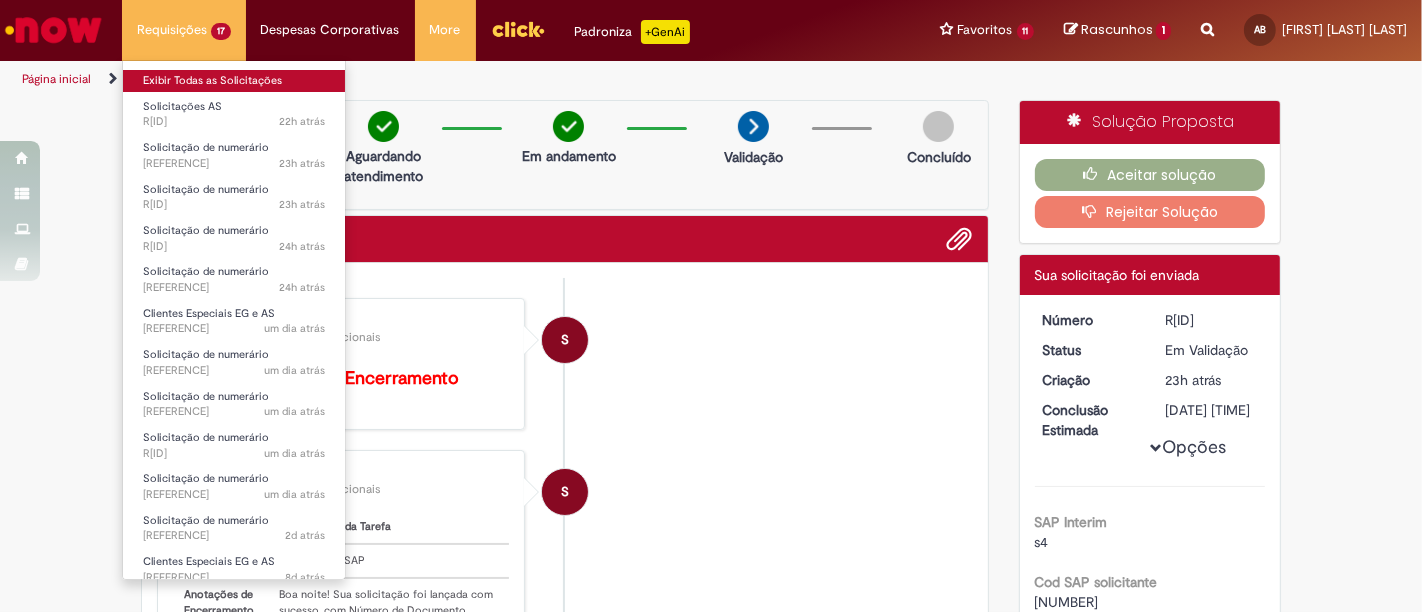 click on "Exibir Todas as Solicitações" at bounding box center (234, 81) 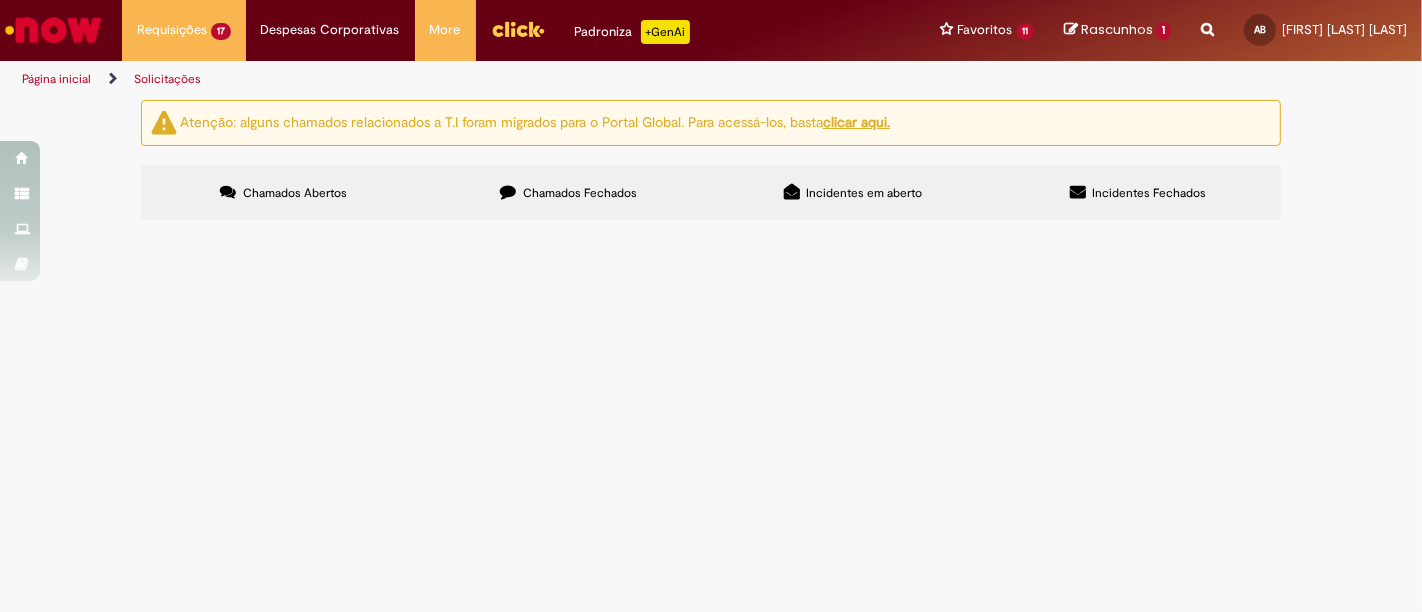 scroll, scrollTop: 33, scrollLeft: 0, axis: vertical 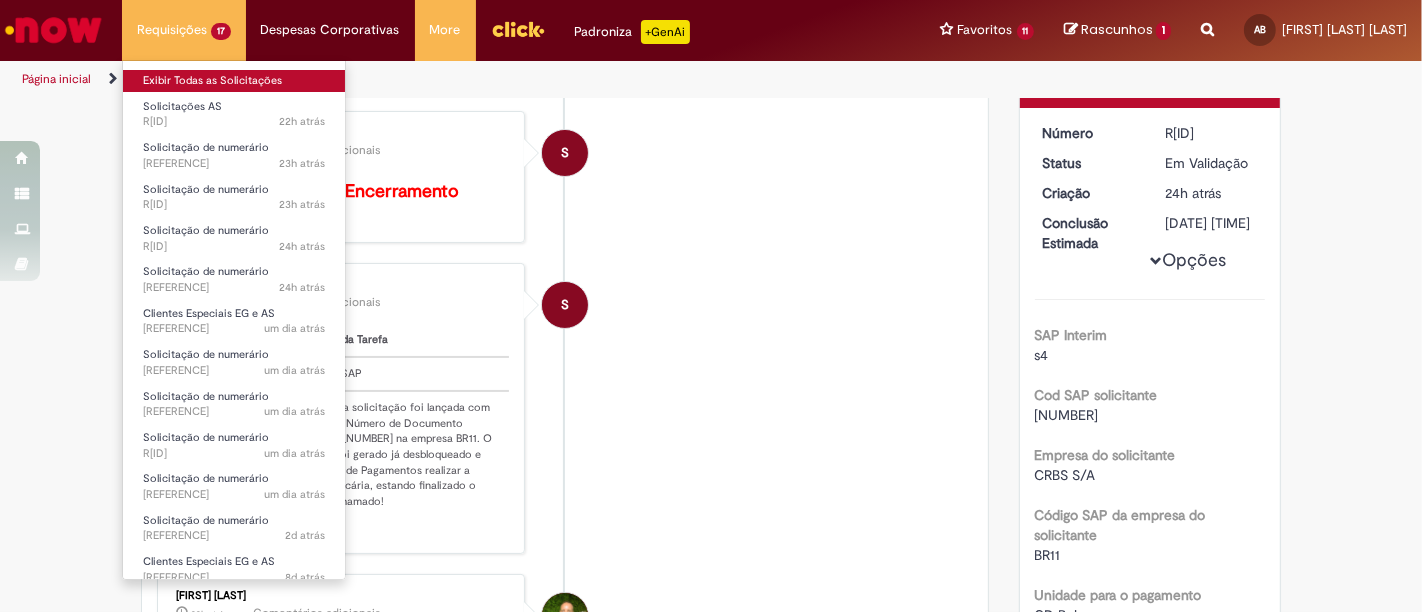 click on "Exibir Todas as Solicitações" at bounding box center (234, 81) 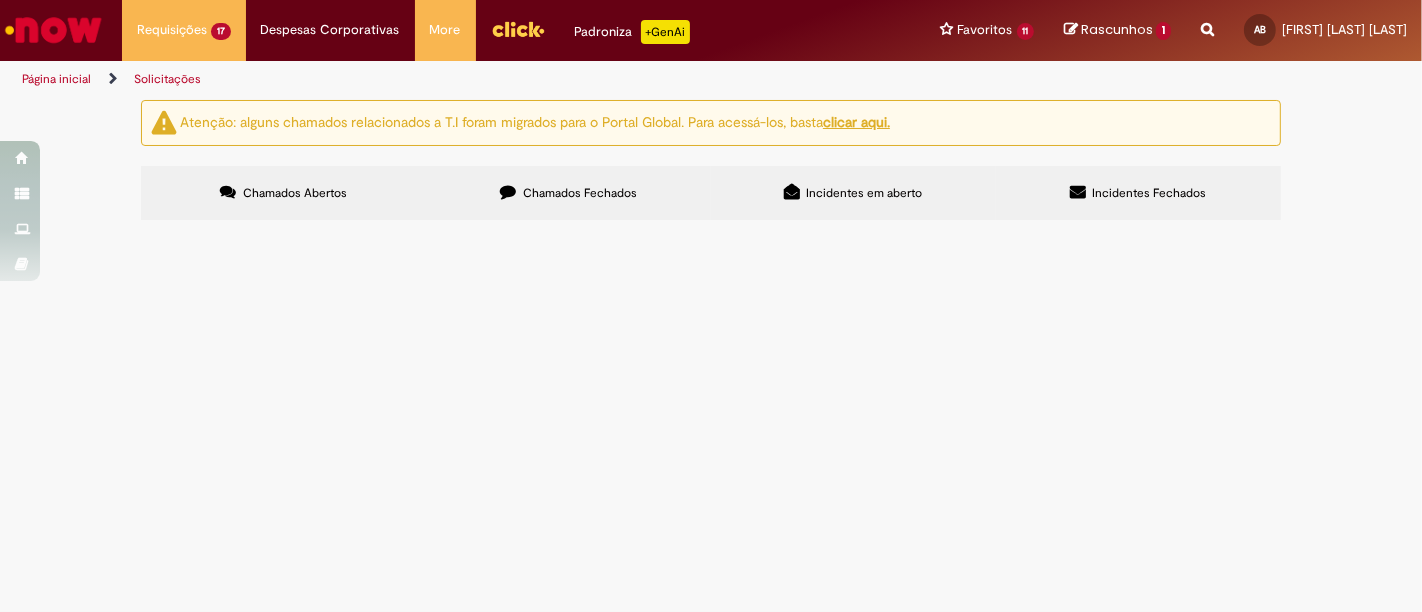 scroll, scrollTop: 113, scrollLeft: 0, axis: vertical 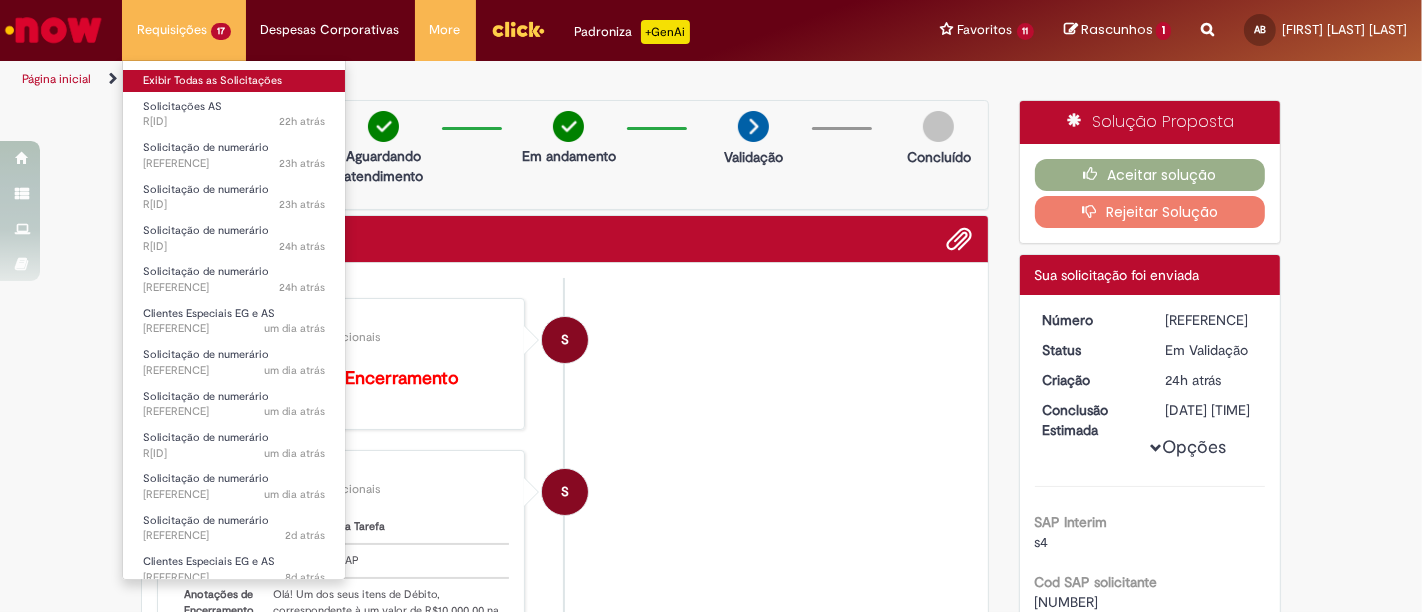 click on "Exibir Todas as Solicitações" at bounding box center [234, 81] 